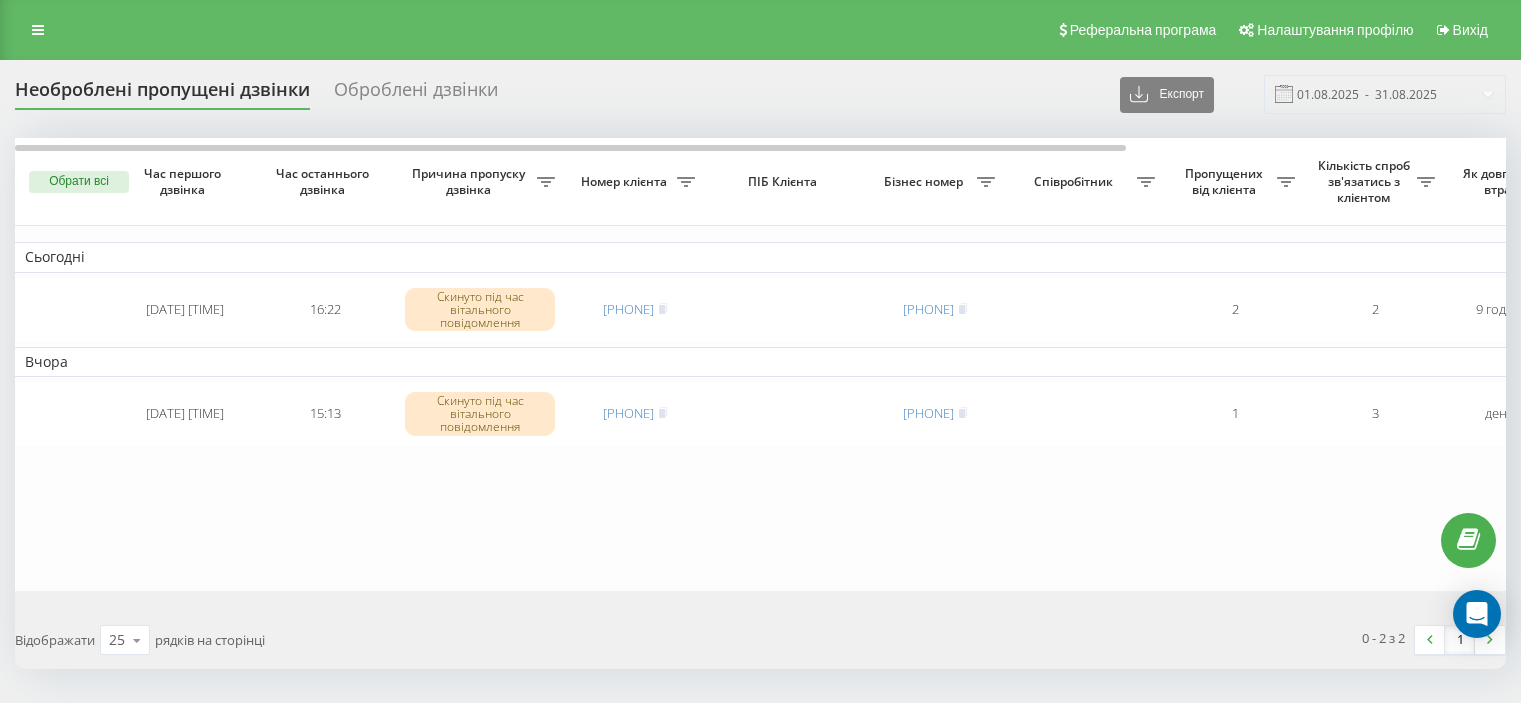 scroll, scrollTop: 0, scrollLeft: 0, axis: both 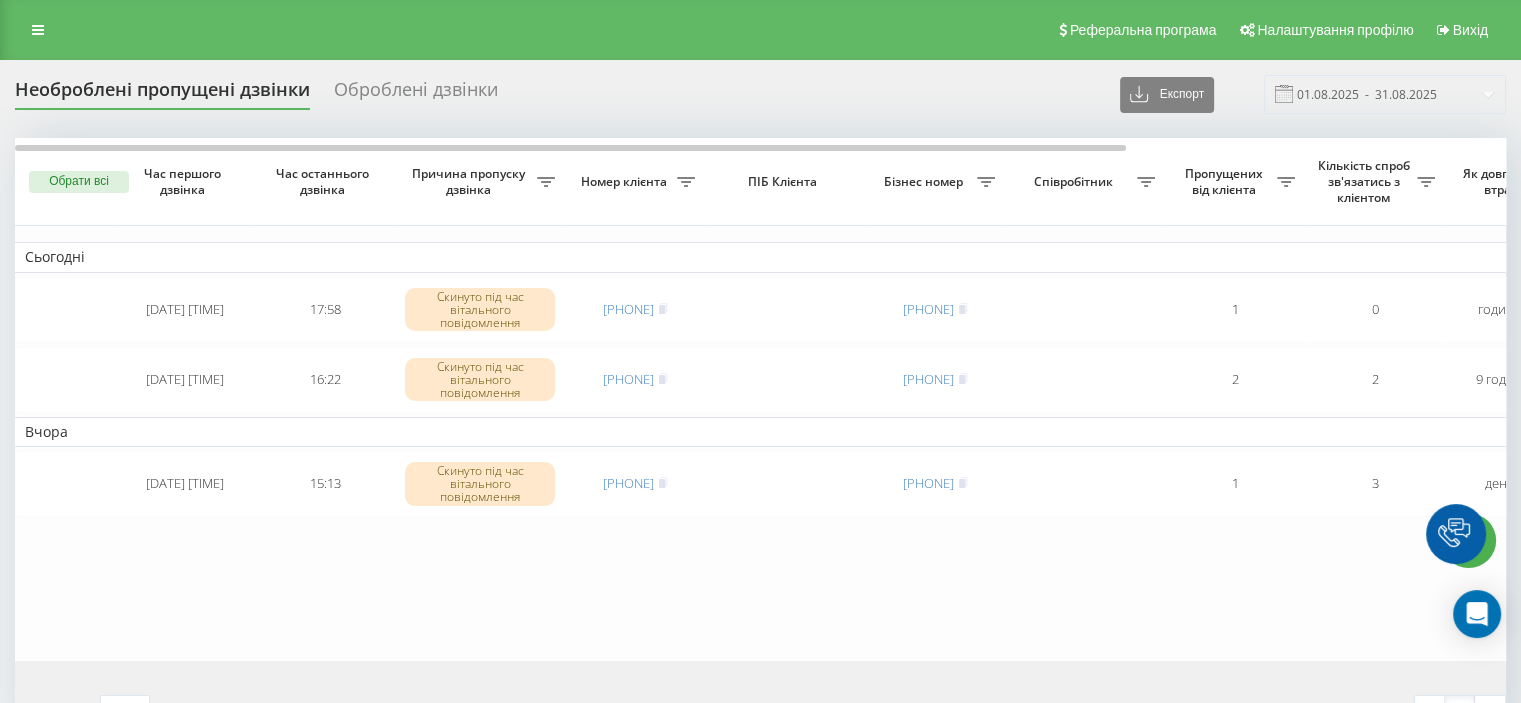 click 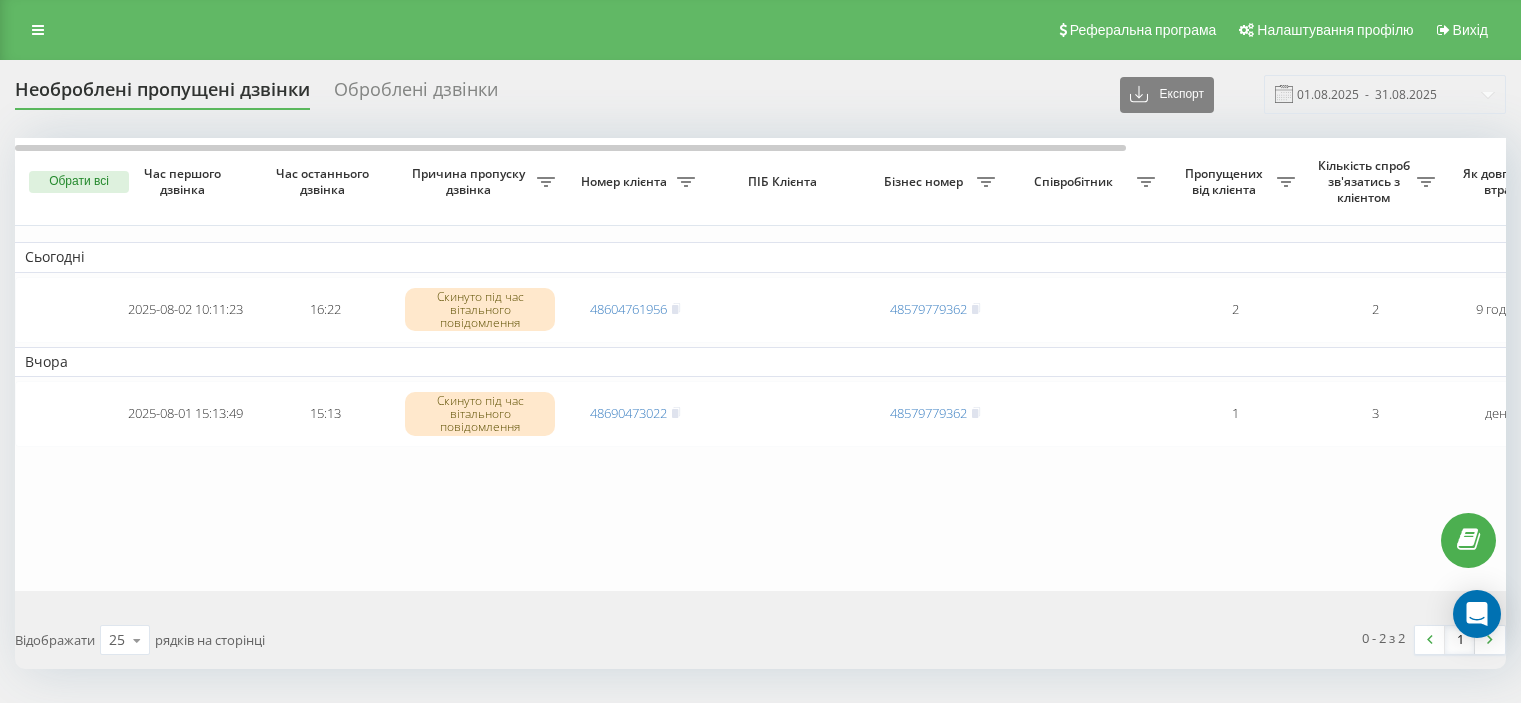 scroll, scrollTop: 0, scrollLeft: 0, axis: both 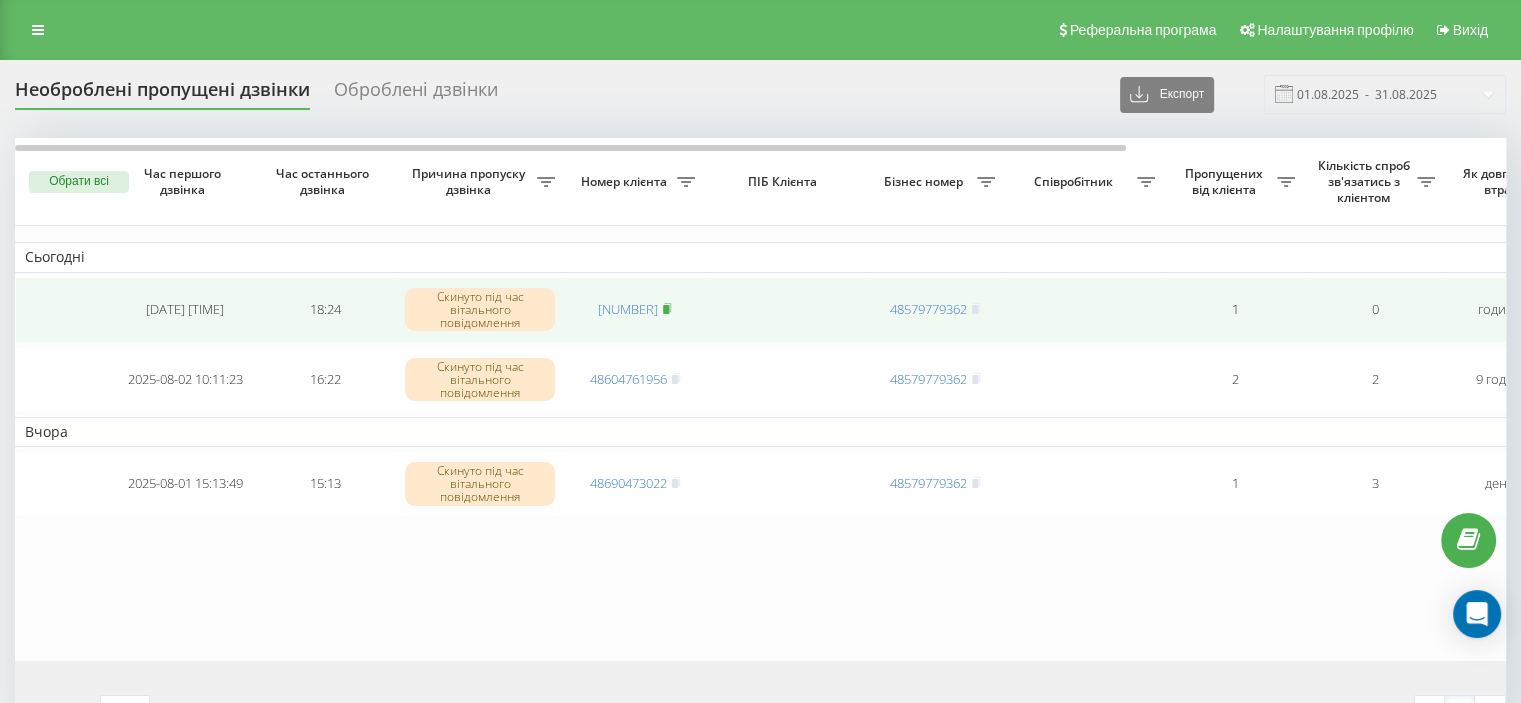 click 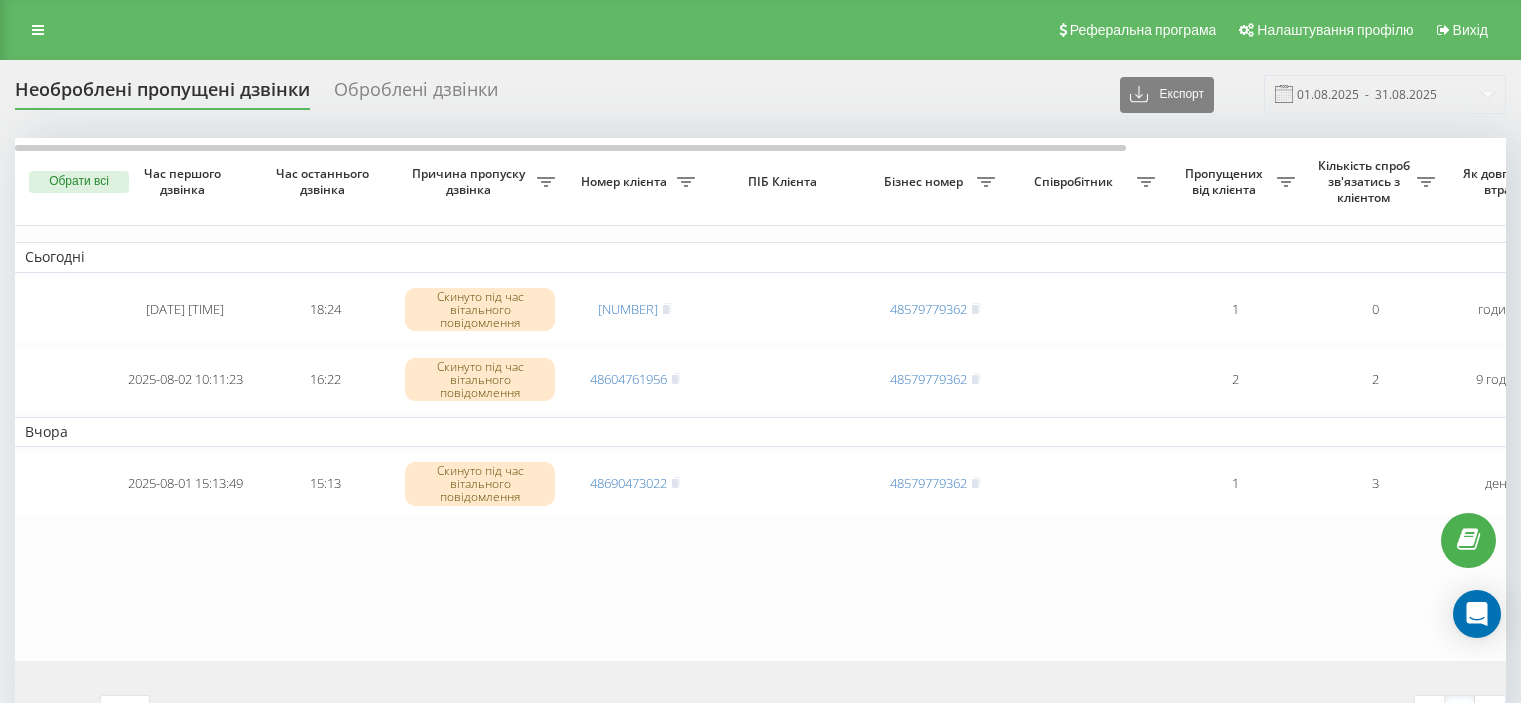 scroll, scrollTop: 0, scrollLeft: 0, axis: both 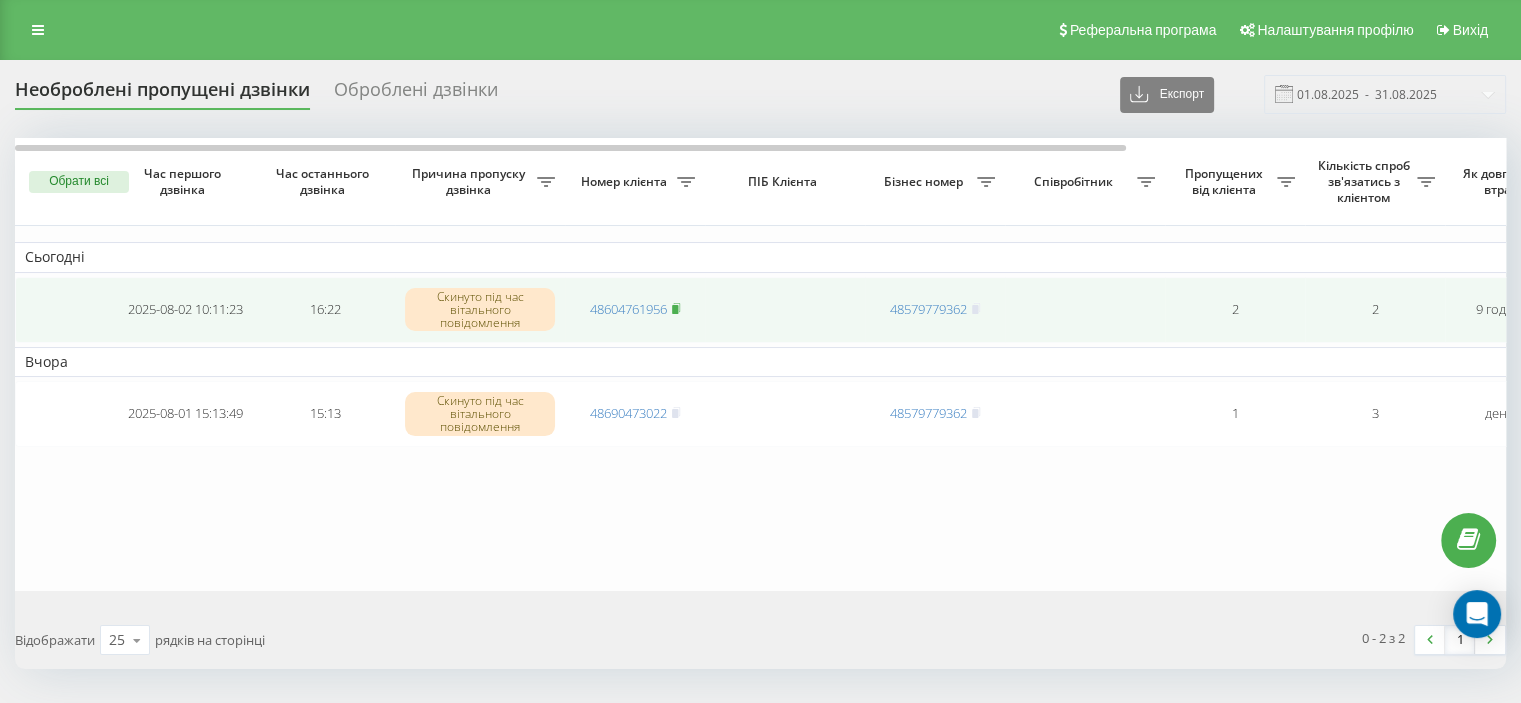 click at bounding box center [676, 309] 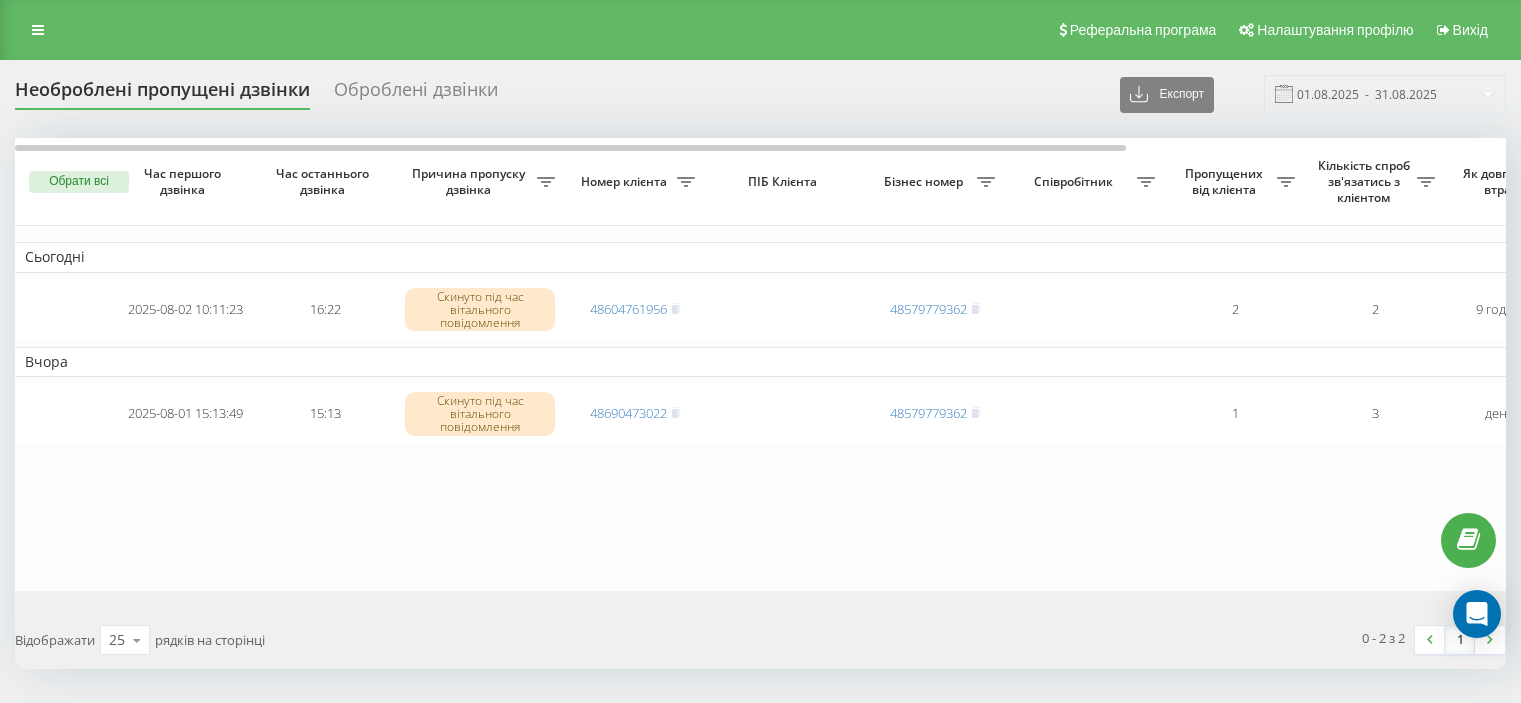 scroll, scrollTop: 0, scrollLeft: 0, axis: both 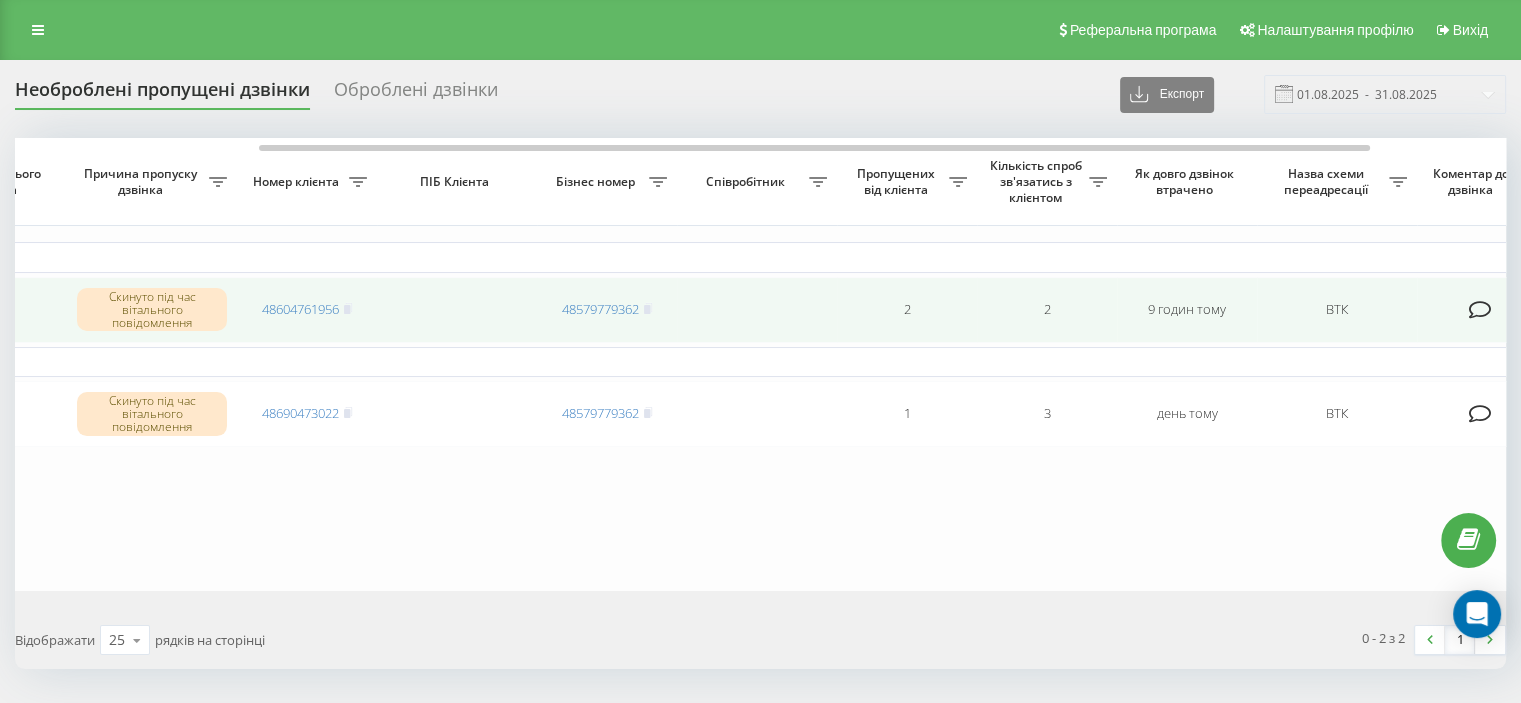 click at bounding box center [1480, 310] 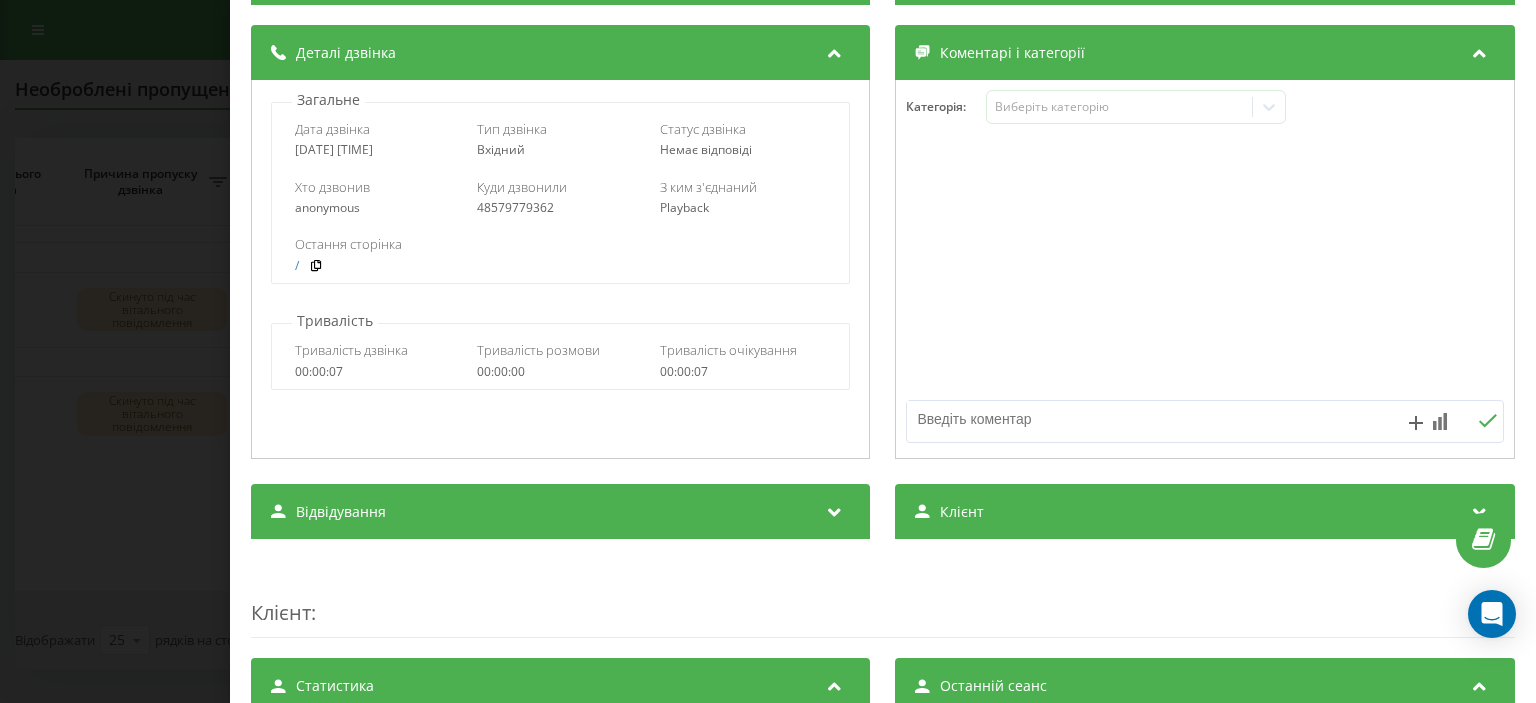 scroll, scrollTop: 132, scrollLeft: 0, axis: vertical 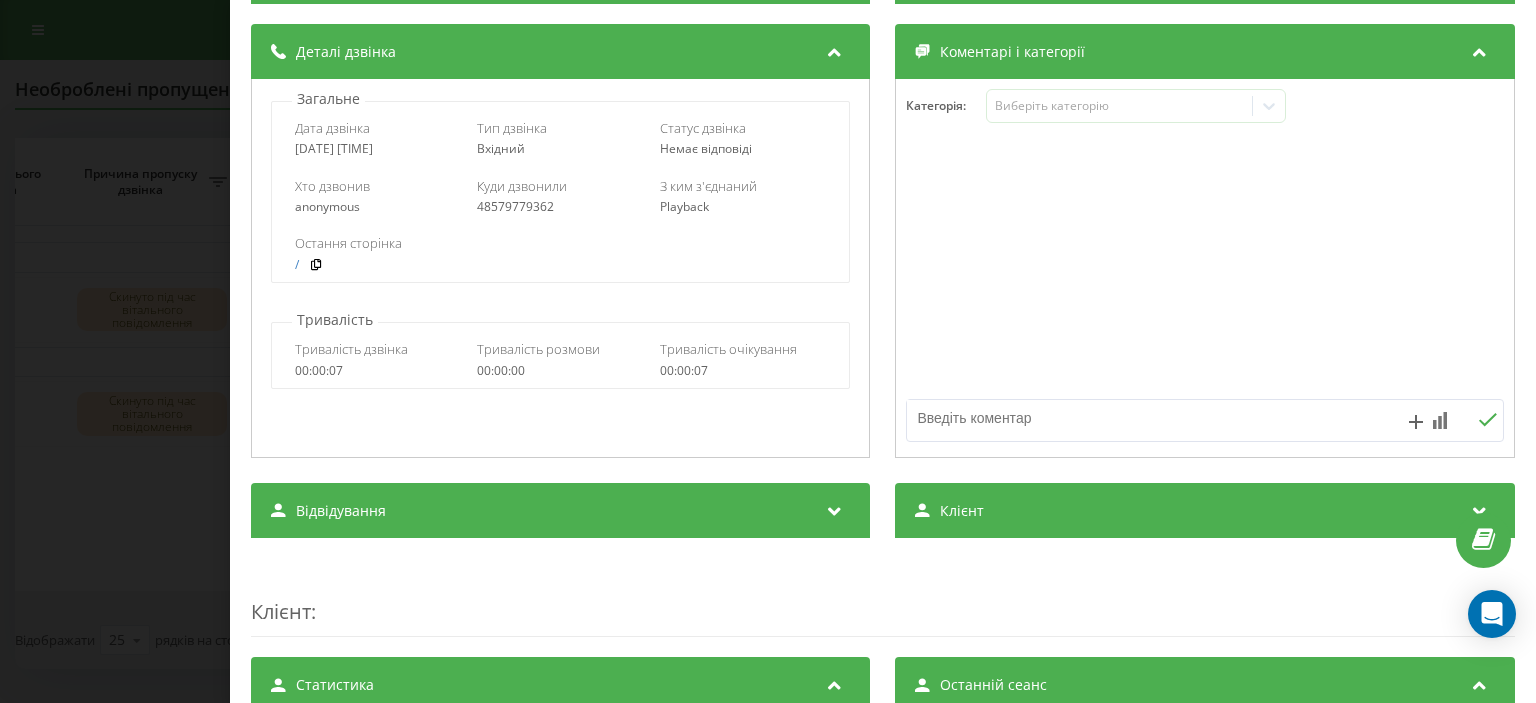 click at bounding box center [1146, 418] 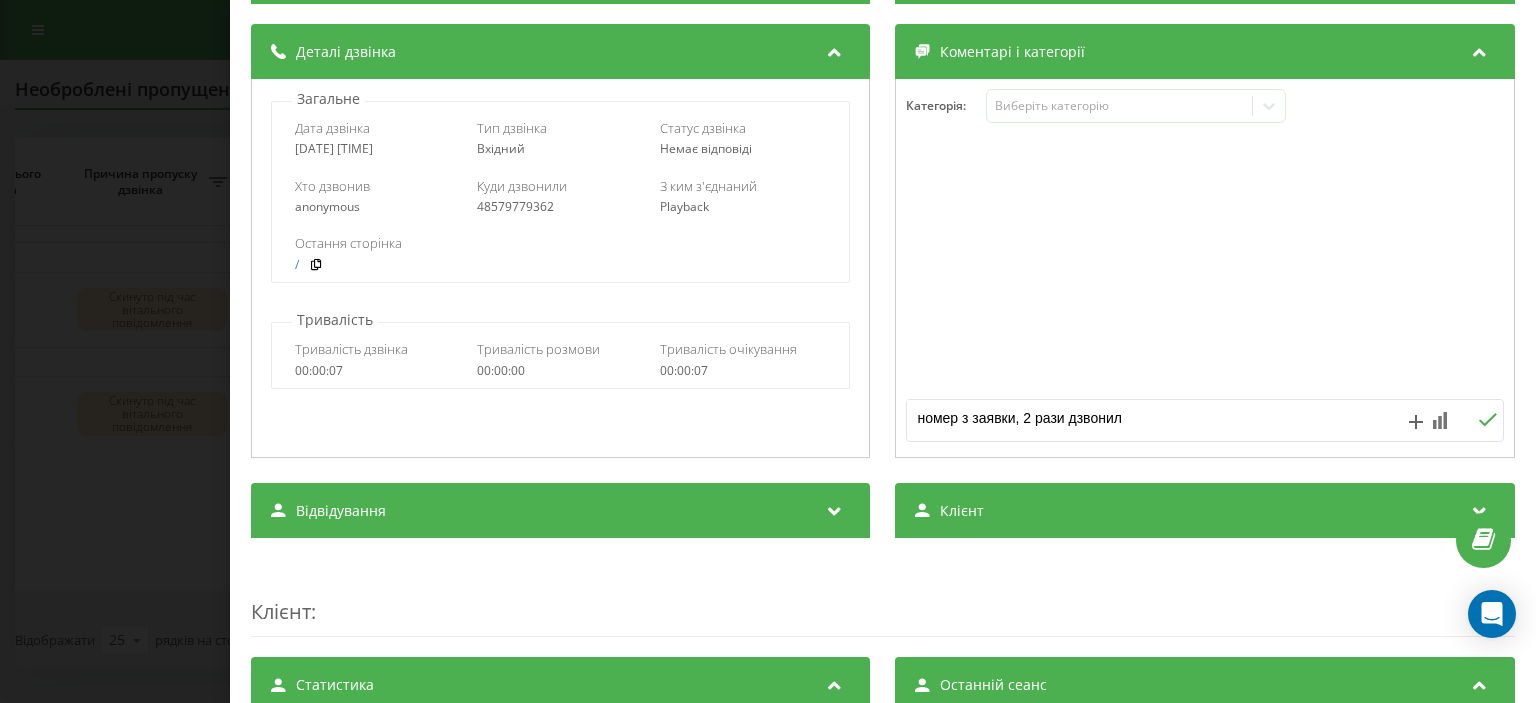 type on "номер з заявки, 2 рази дзвонили" 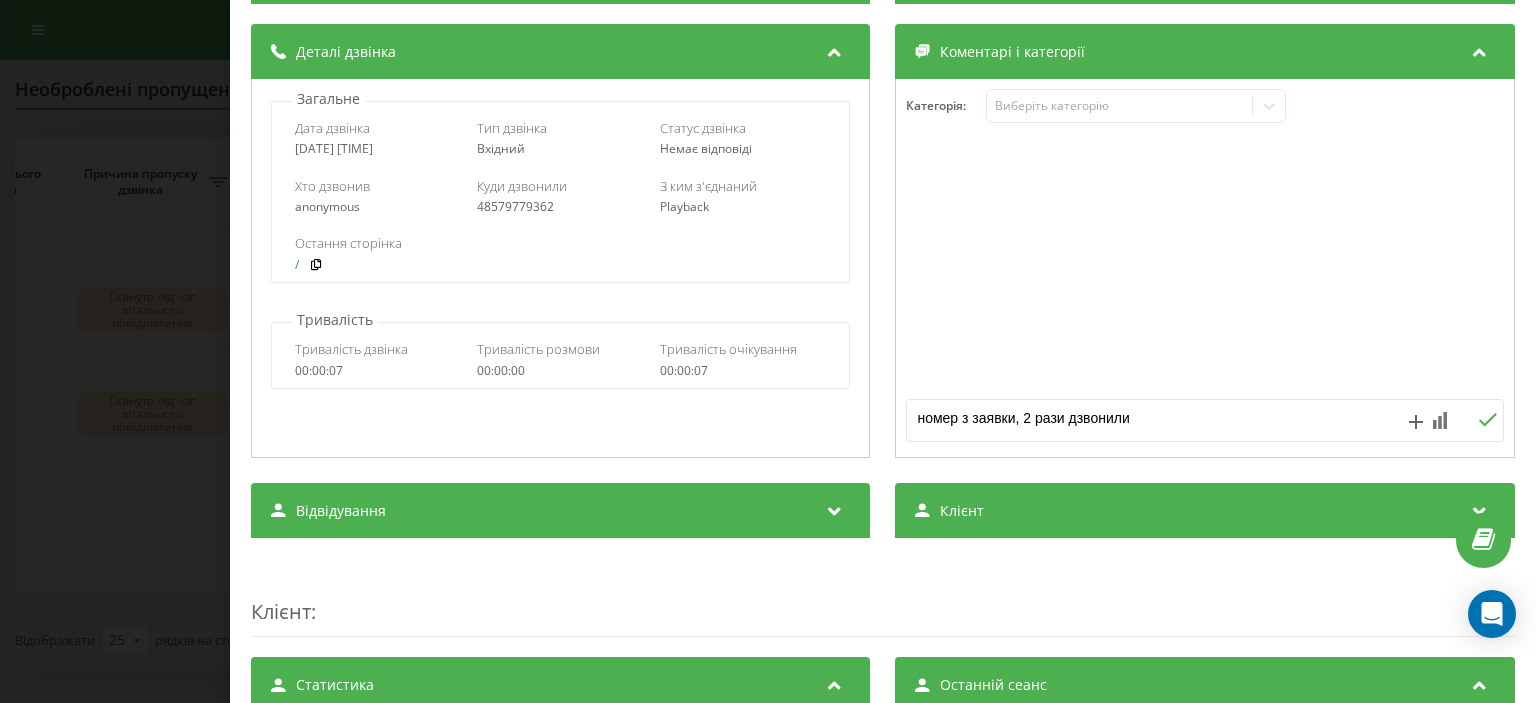 scroll, scrollTop: 200, scrollLeft: 0, axis: vertical 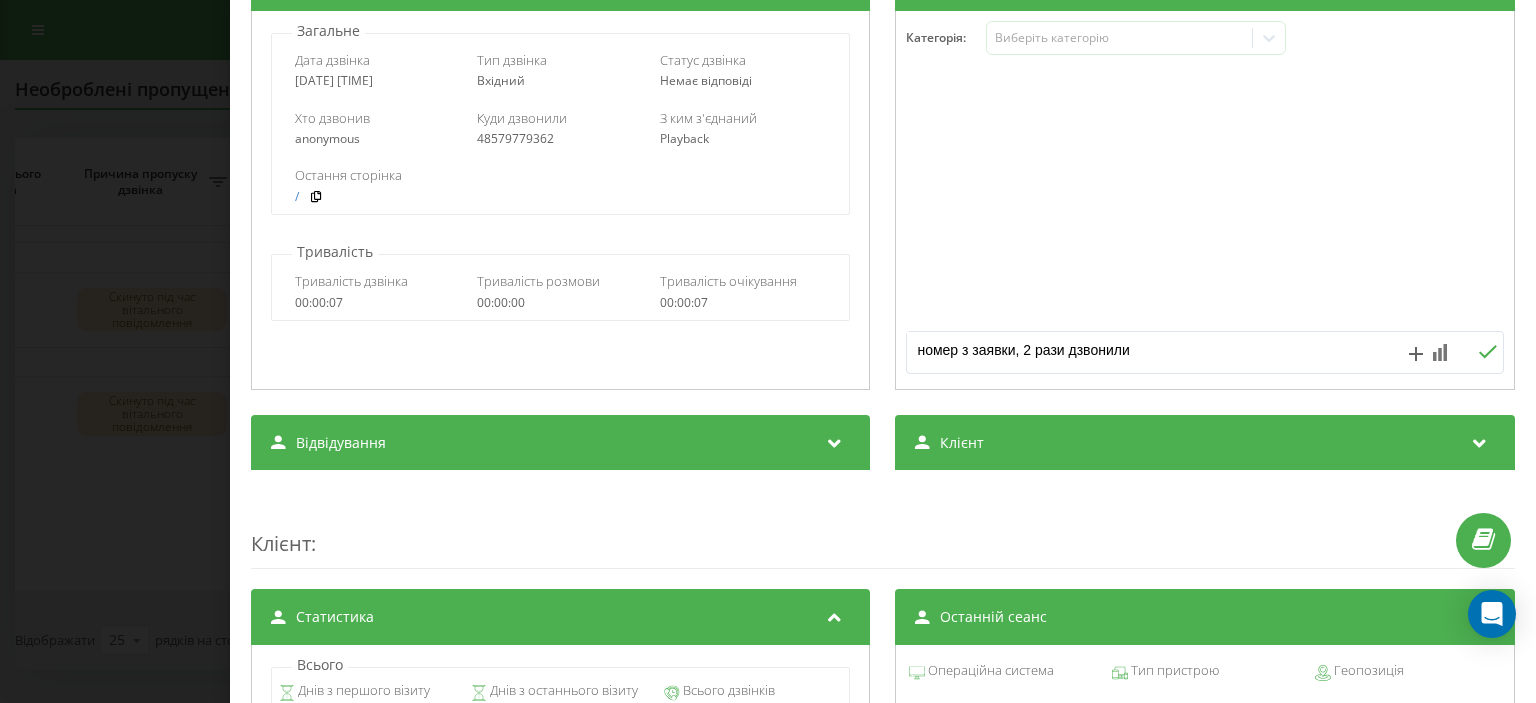 click at bounding box center [1487, 352] 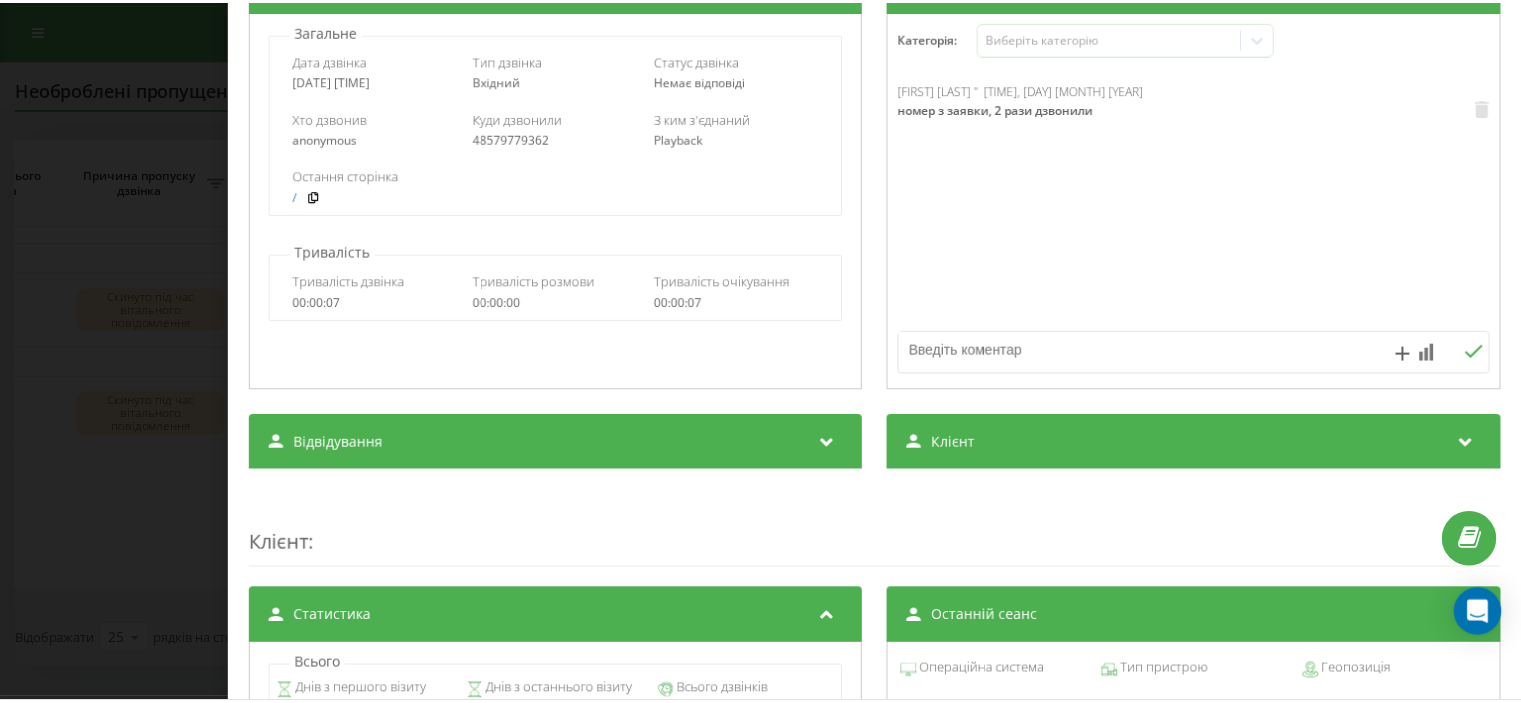 scroll, scrollTop: 0, scrollLeft: 0, axis: both 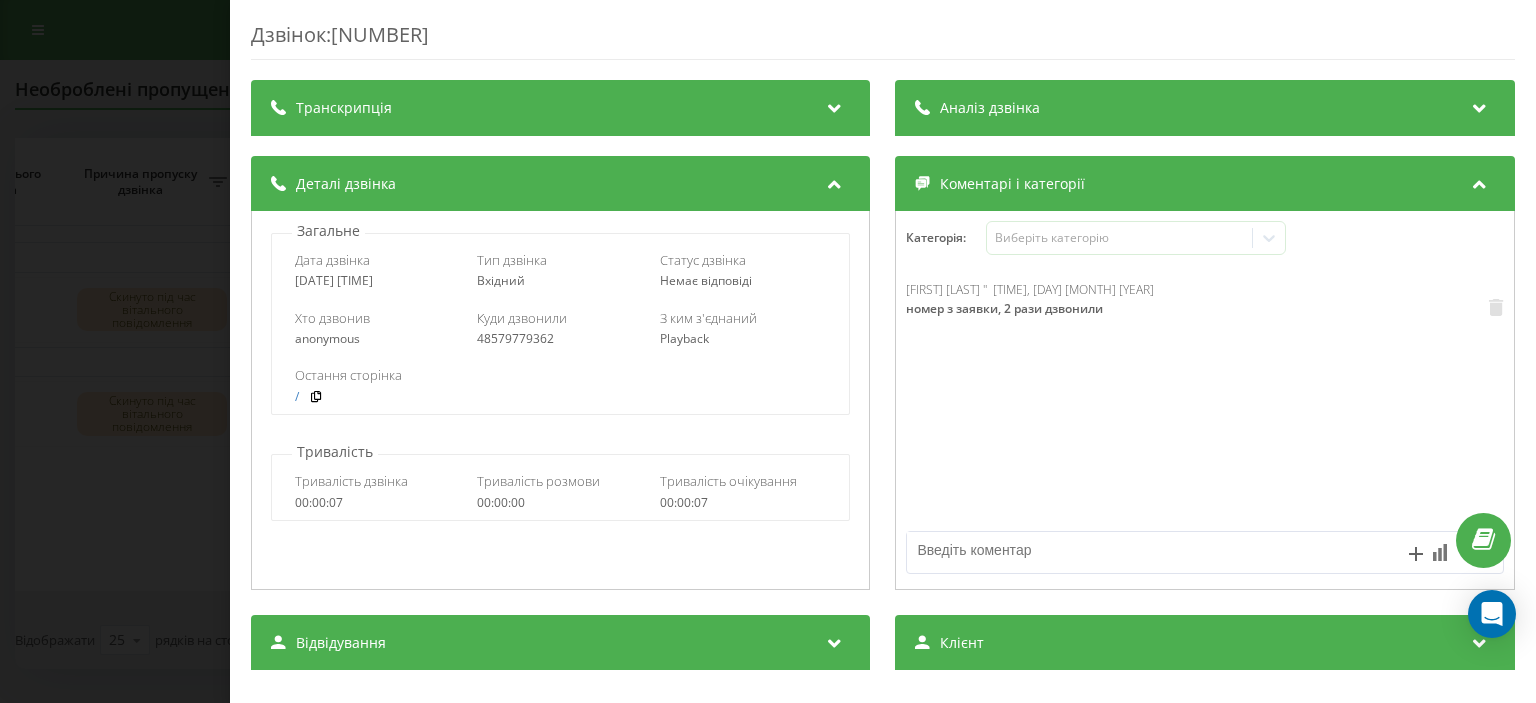 click on "Дзвінок :  de4_-1754144533.309279 Транскрипція Для AI-аналізу майбутніх дзвінків  налаштуйте та активуйте профіль на сторінці . Якщо профіль вже є і дзвінок відповідає його умовам, оновіть сторінку через 10 хвилин - AI аналізує поточний дзвінок. Аналіз дзвінка Для AI-аналізу майбутніх дзвінків  налаштуйте та активуйте профіль на сторінці . Якщо профіль вже є і дзвінок відповідає його умовам, оновіть сторінку через 10 хвилин - AI аналізує поточний дзвінок. Деталі дзвінка Загальне Дата дзвінка 2025-08-02 16:22:13 Тип дзвінка Вхідний Статус дзвінка Немає відповіді Хто дзвонив anonymous /" at bounding box center [768, 351] 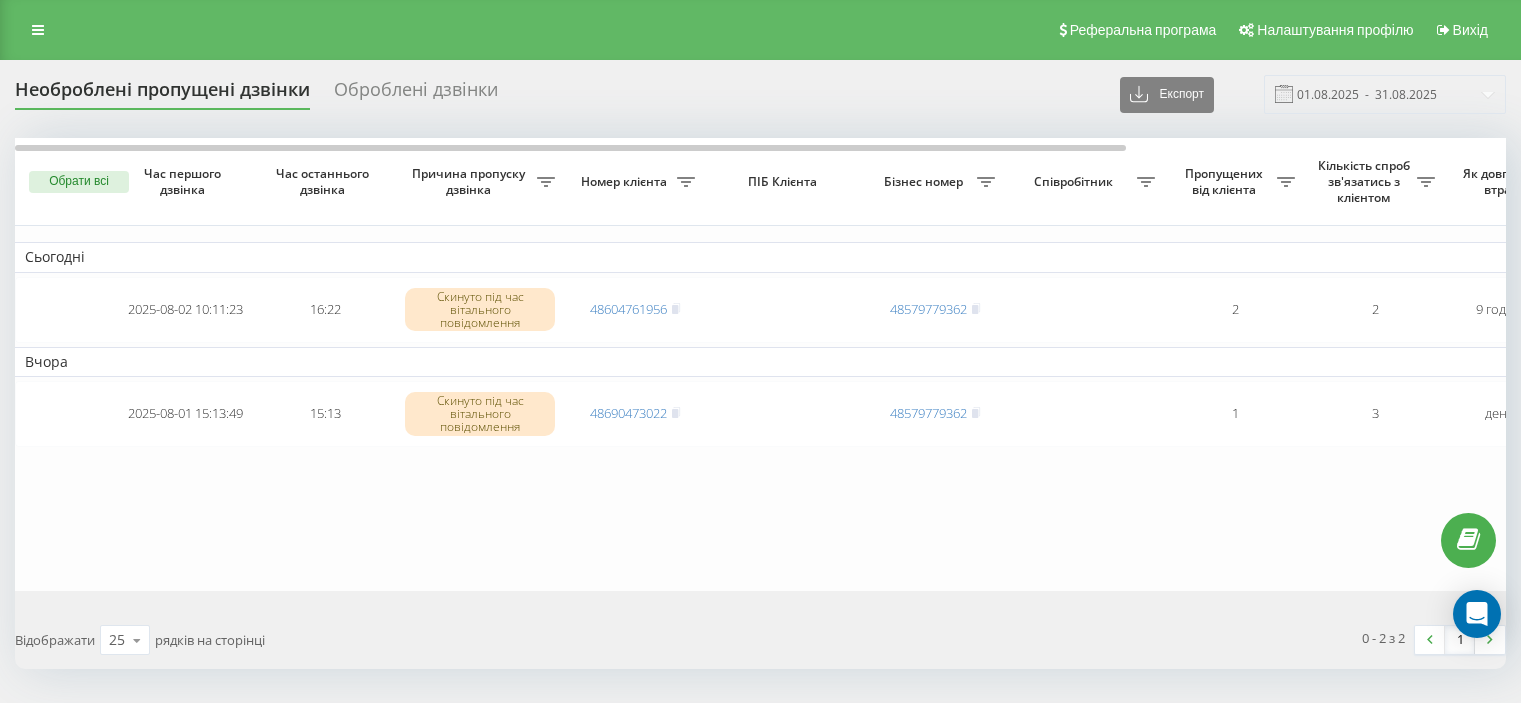 scroll, scrollTop: 0, scrollLeft: 0, axis: both 